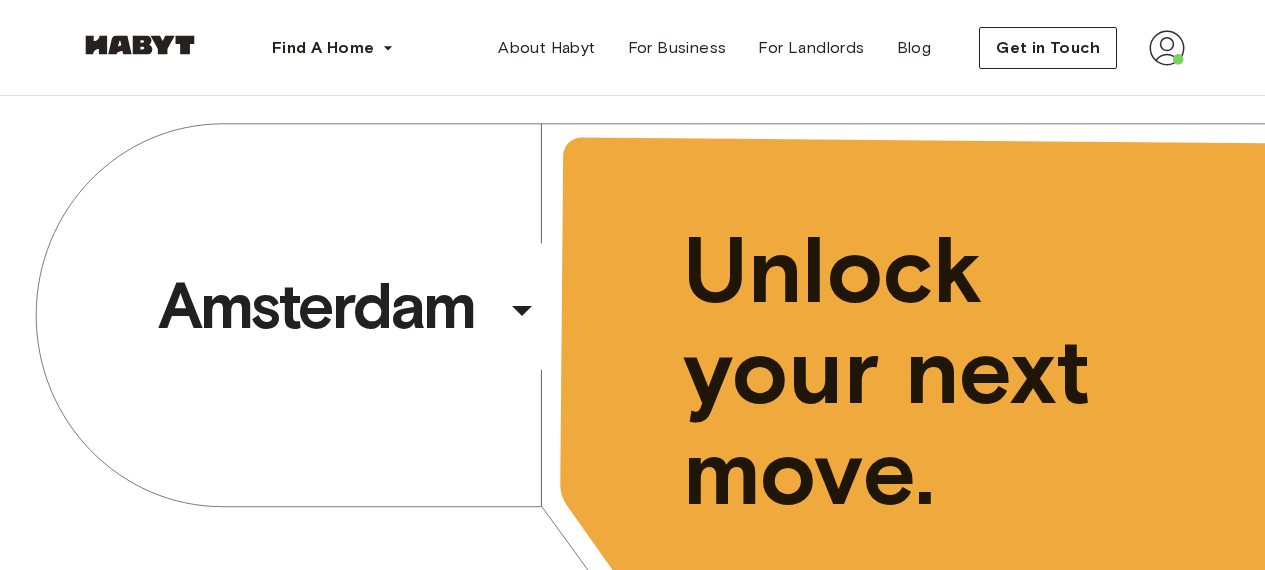 scroll, scrollTop: 0, scrollLeft: 0, axis: both 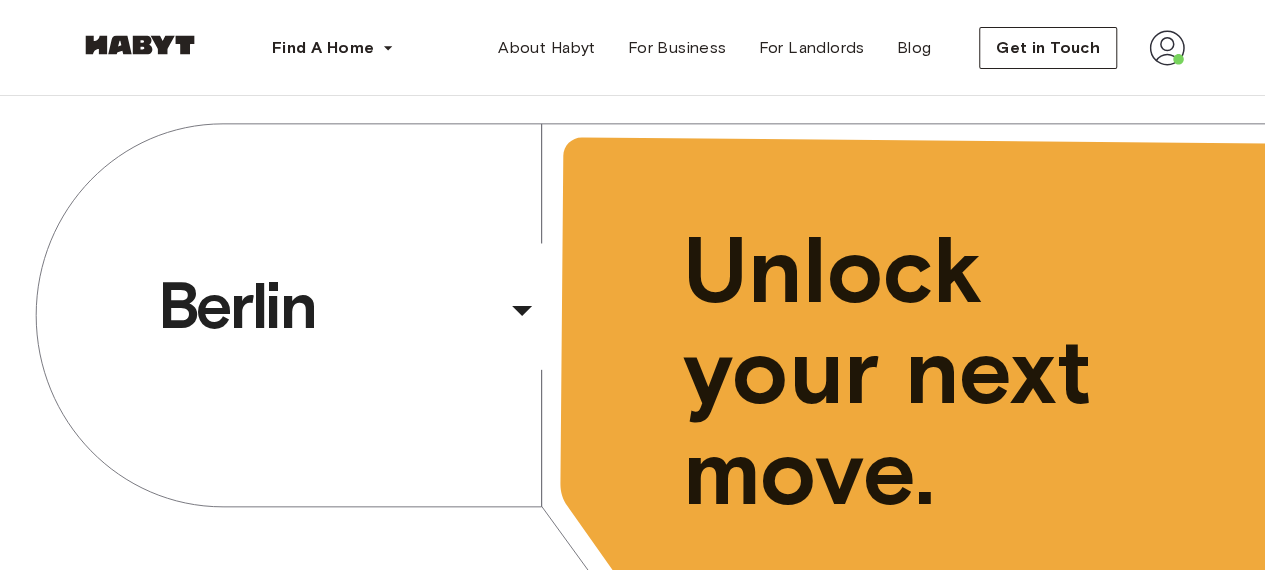 click at bounding box center [1167, 48] 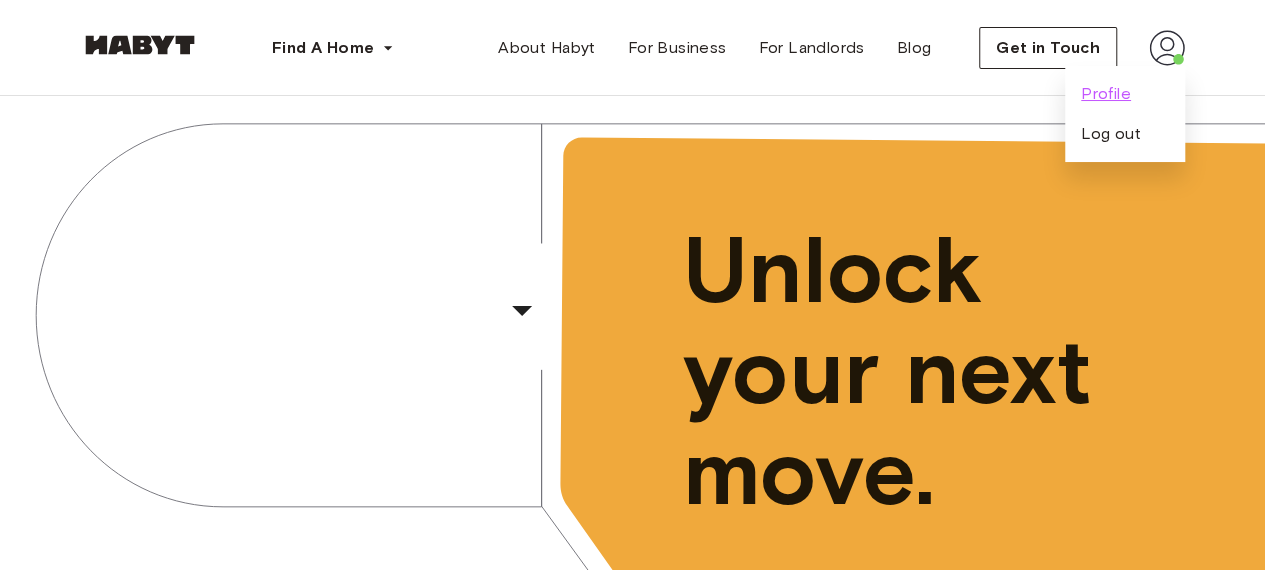 click on "Profile" at bounding box center [1106, 94] 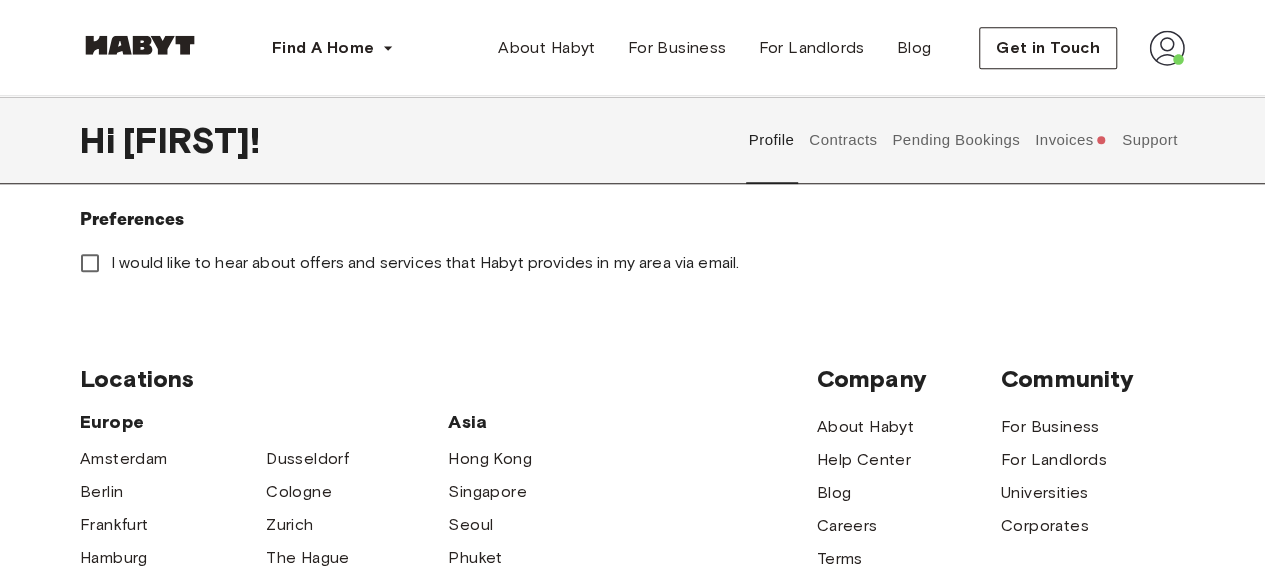 scroll, scrollTop: 234, scrollLeft: 0, axis: vertical 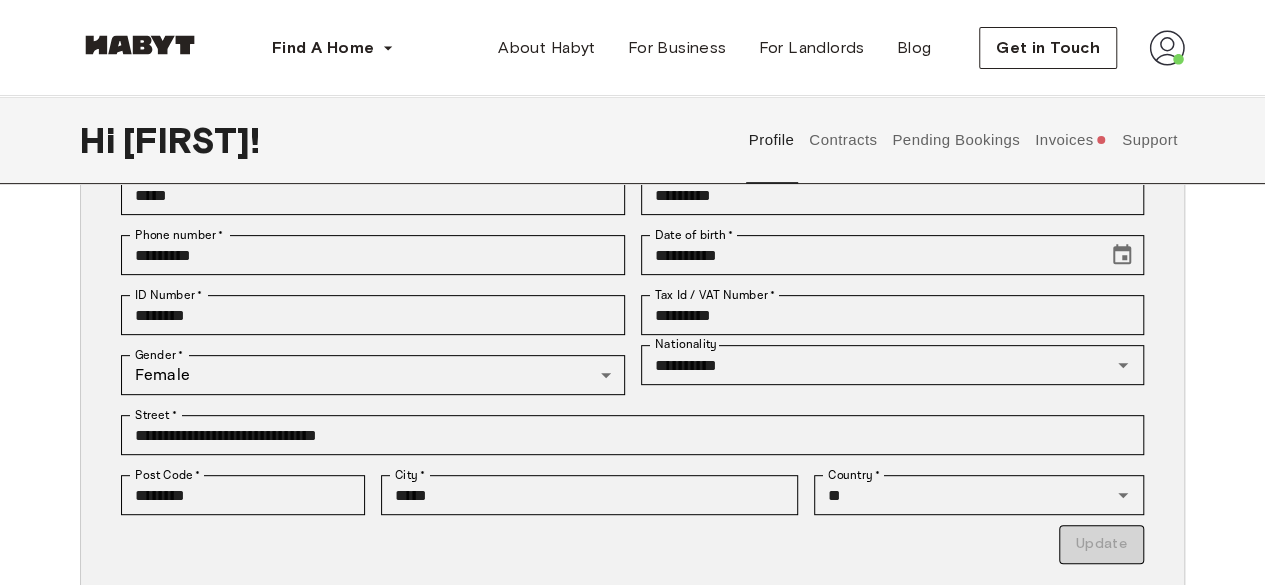 click on "Contracts" at bounding box center [843, 140] 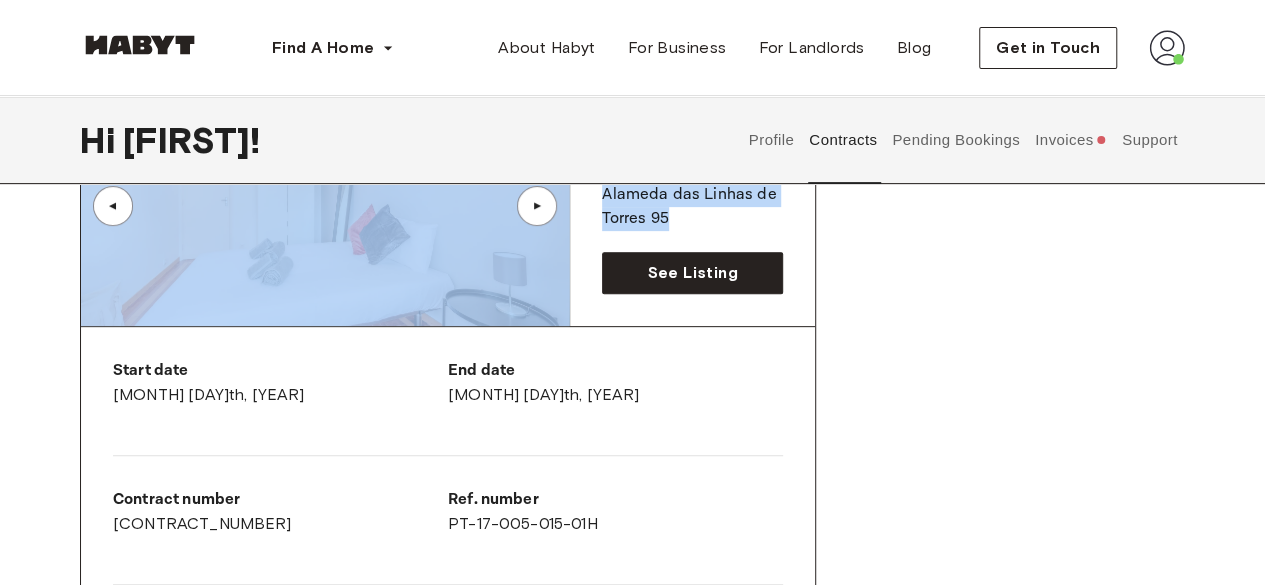 drag, startPoint x: 1263, startPoint y: 158, endPoint x: 1207, endPoint y: 213, distance: 78.492035 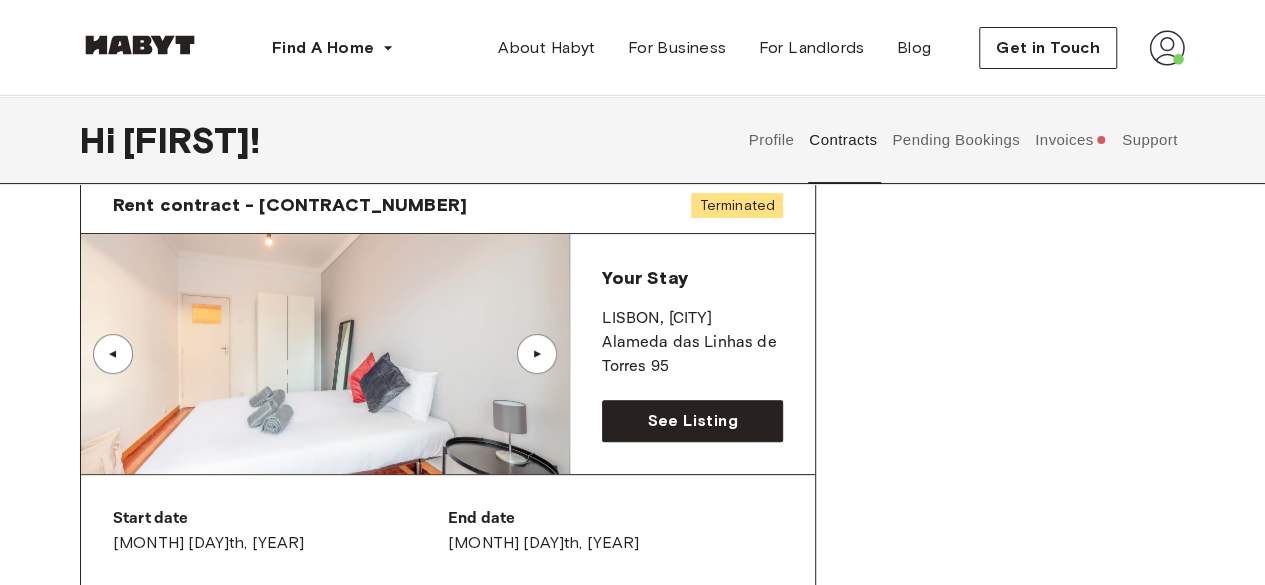 scroll, scrollTop: 96, scrollLeft: 0, axis: vertical 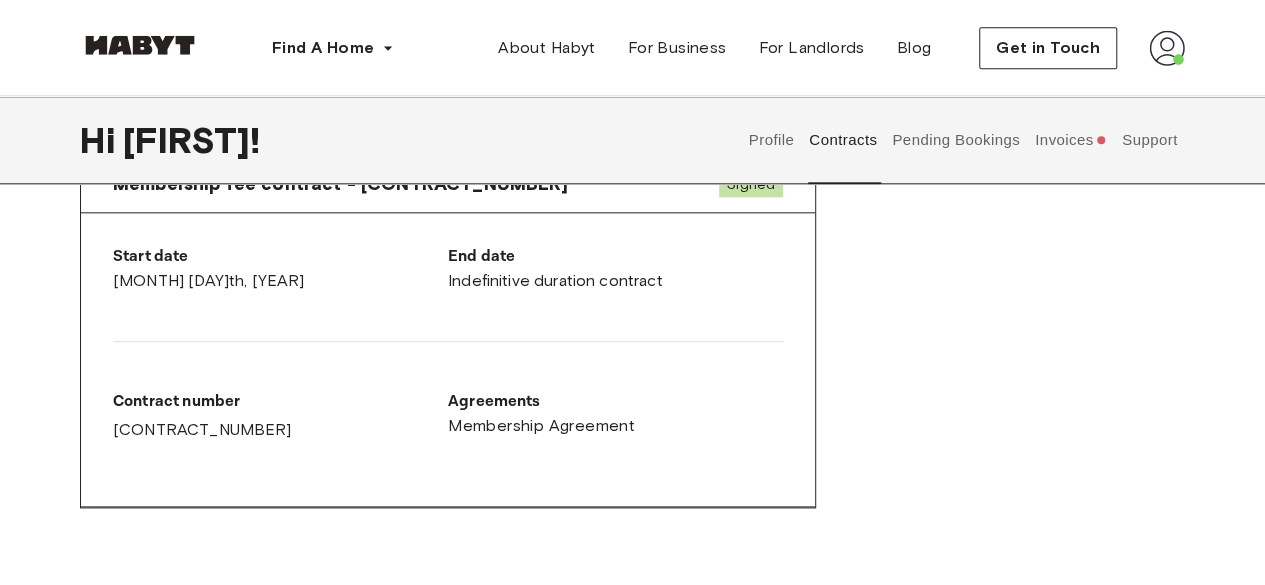 click on "Pending Bookings" at bounding box center [956, 140] 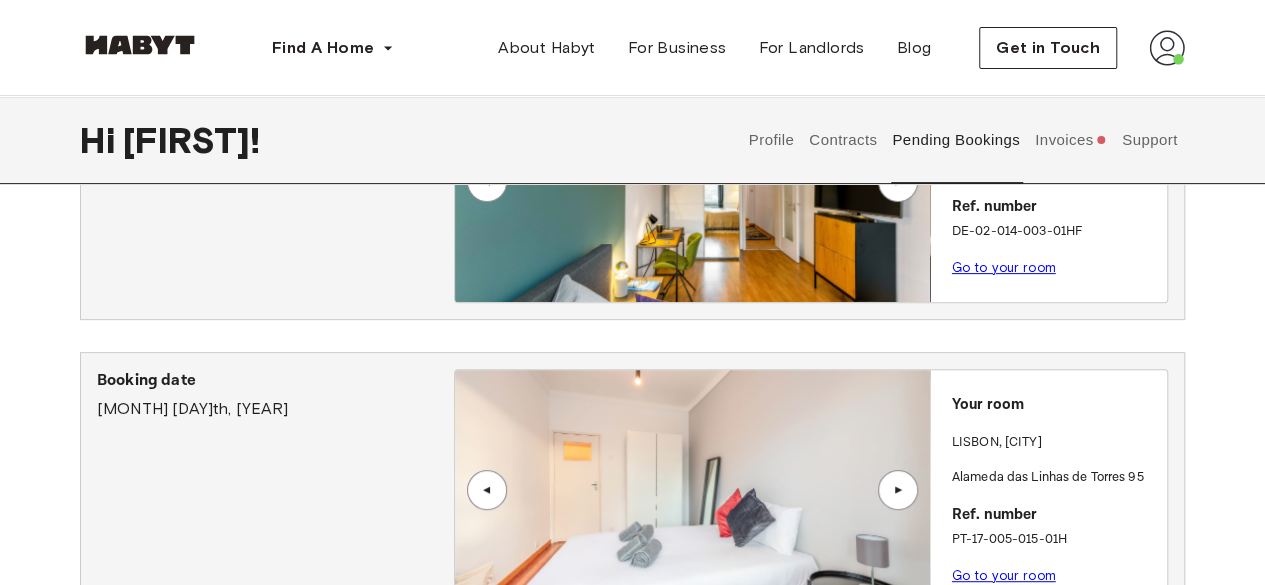 scroll, scrollTop: 220, scrollLeft: 0, axis: vertical 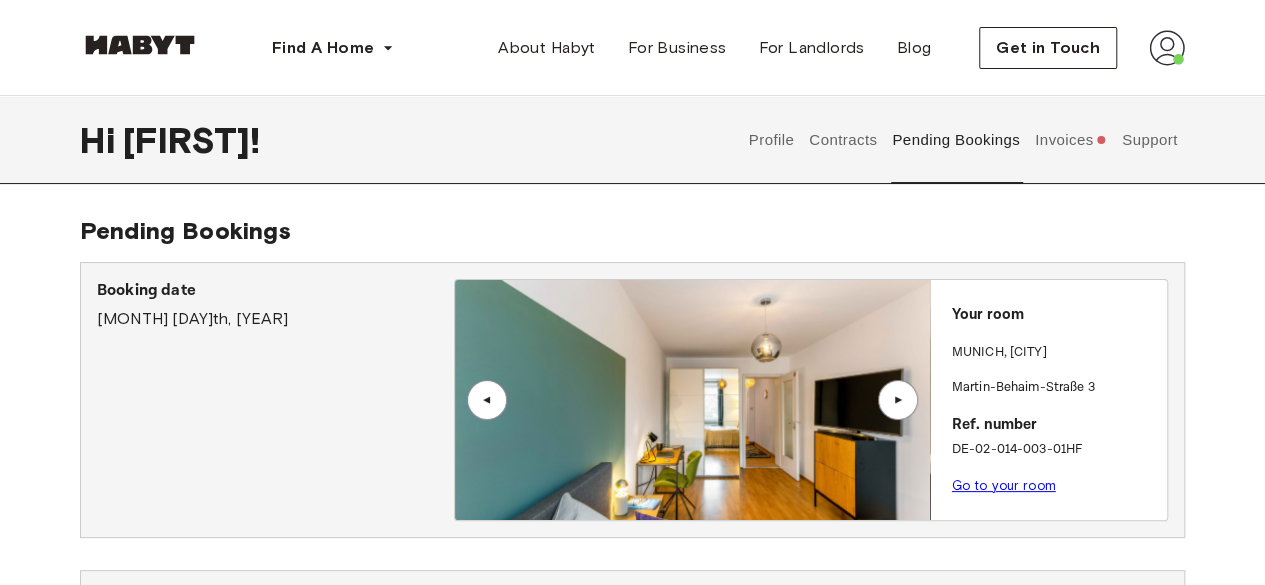click on "Invoices" at bounding box center [1070, 140] 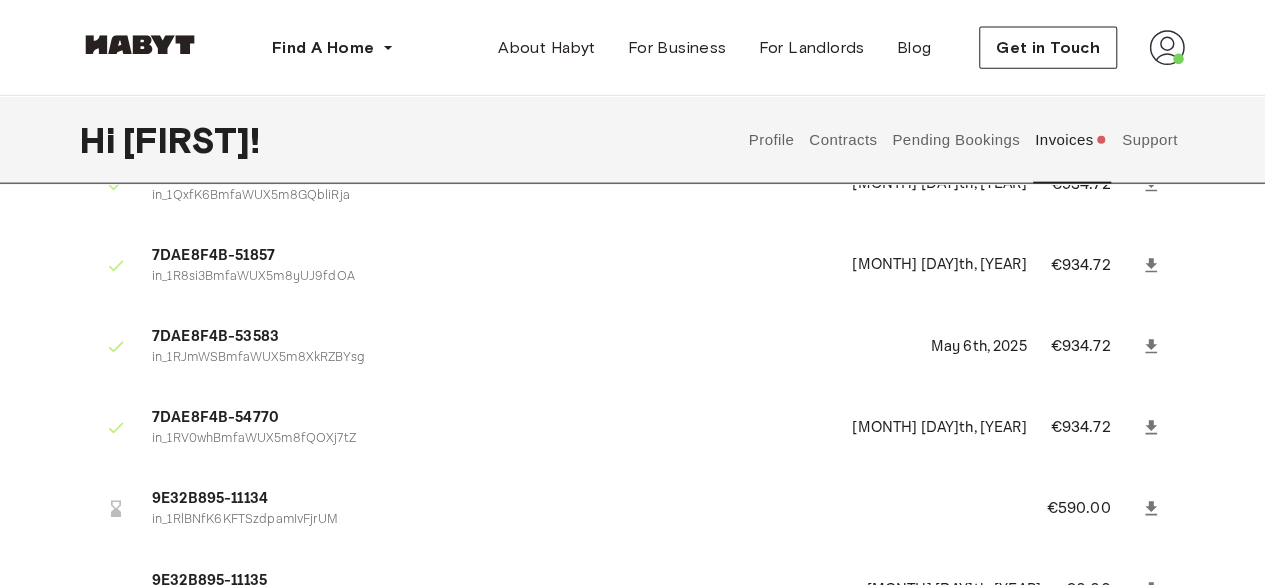 scroll, scrollTop: 2767, scrollLeft: 0, axis: vertical 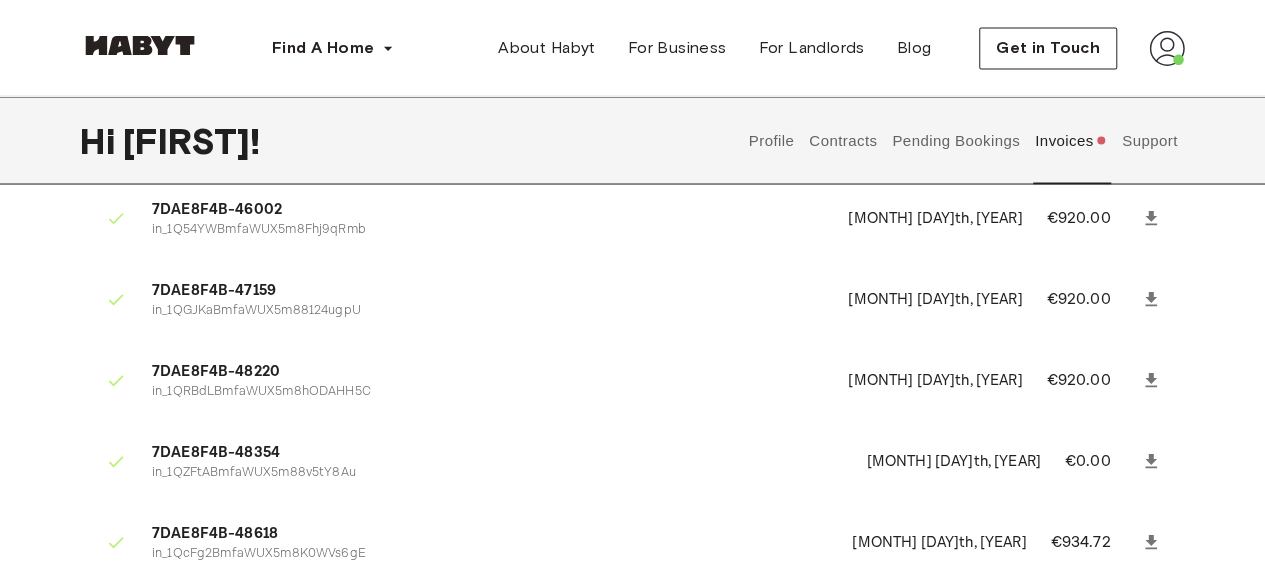 click on "Support" at bounding box center (1149, 140) 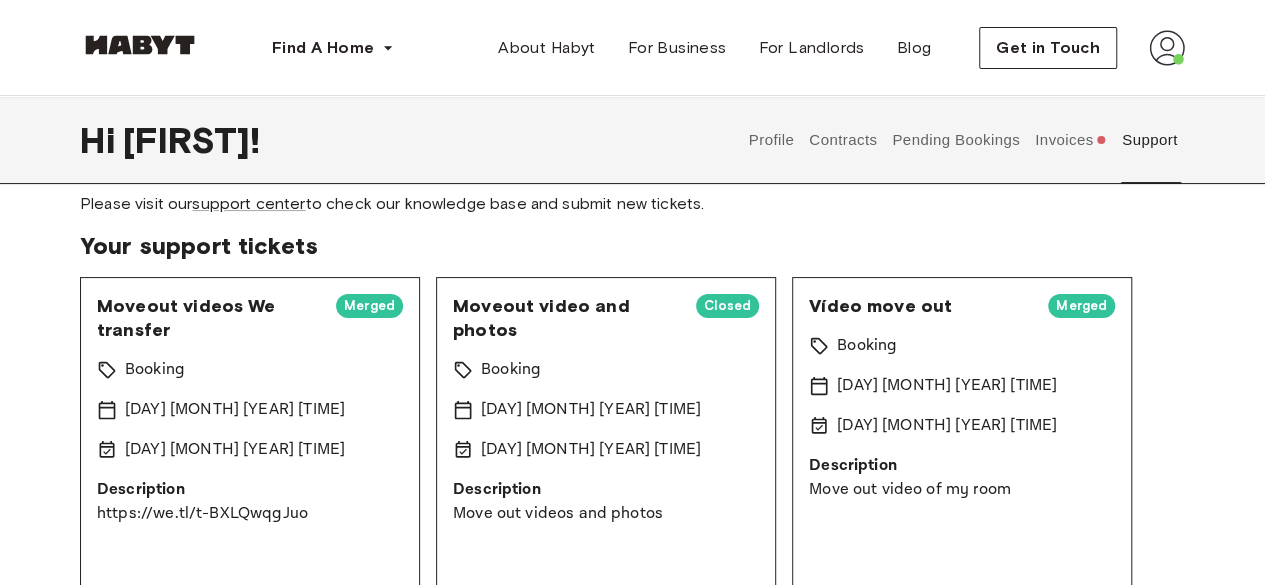 scroll, scrollTop: 66, scrollLeft: 0, axis: vertical 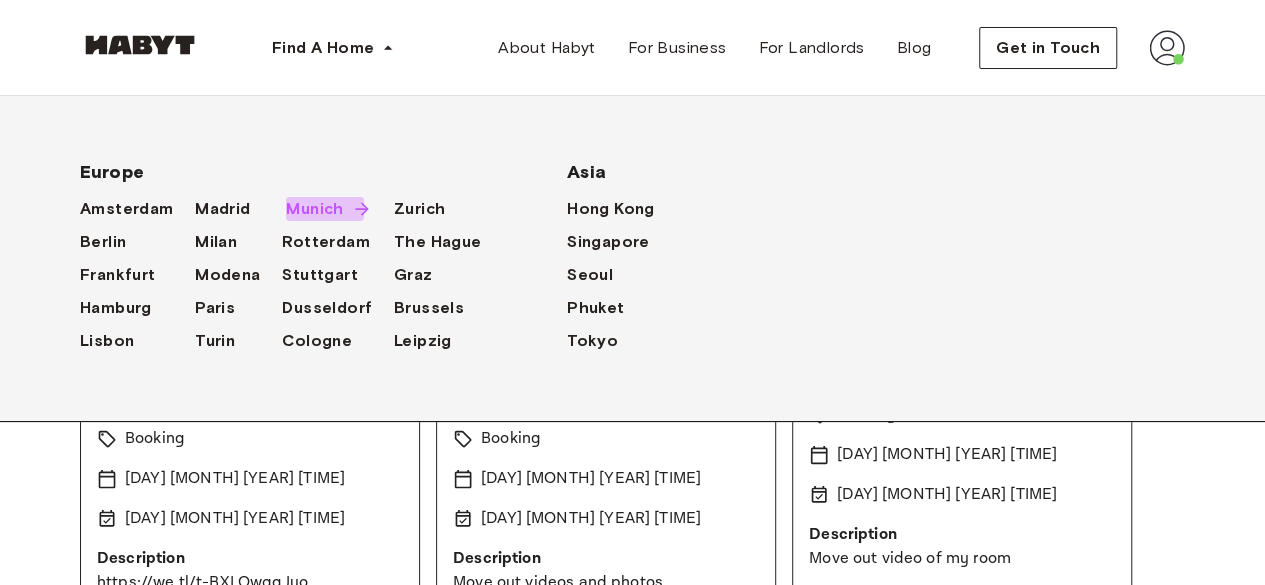 click on "Munich" at bounding box center [314, 209] 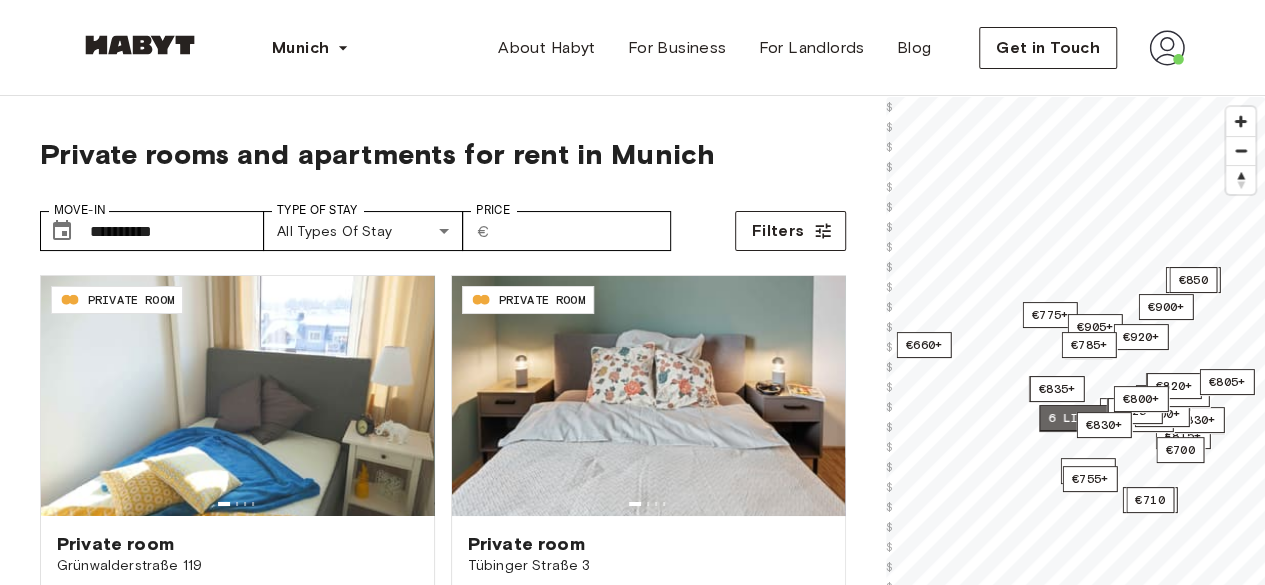 click on "6 listings" at bounding box center [1085, 418] 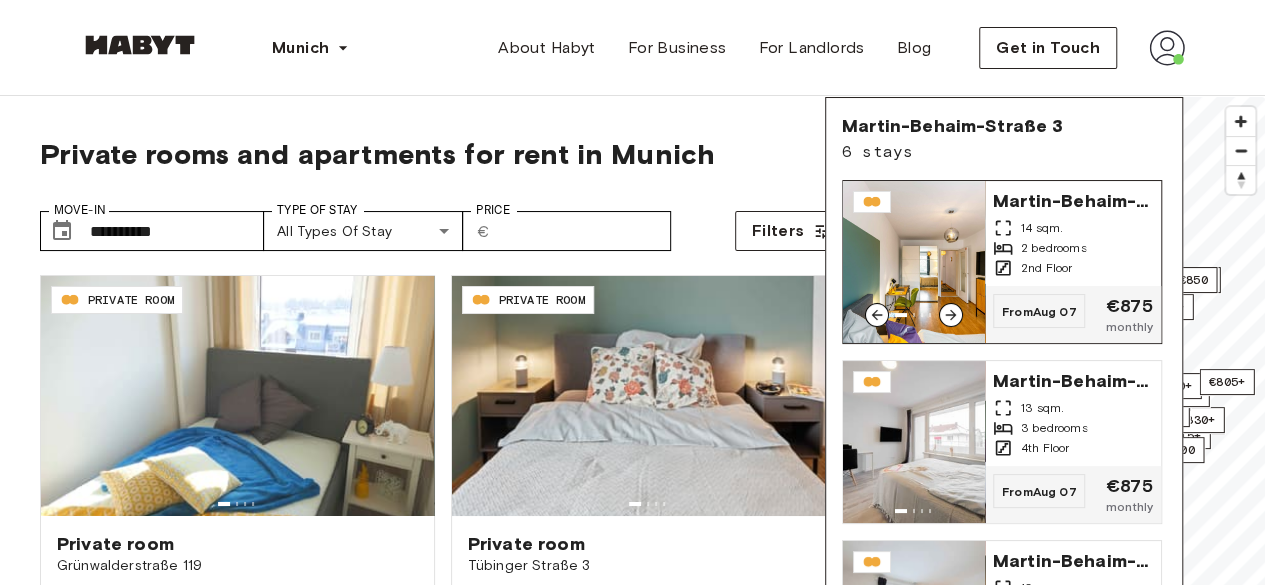 click on "2 bedrooms" at bounding box center [1054, 248] 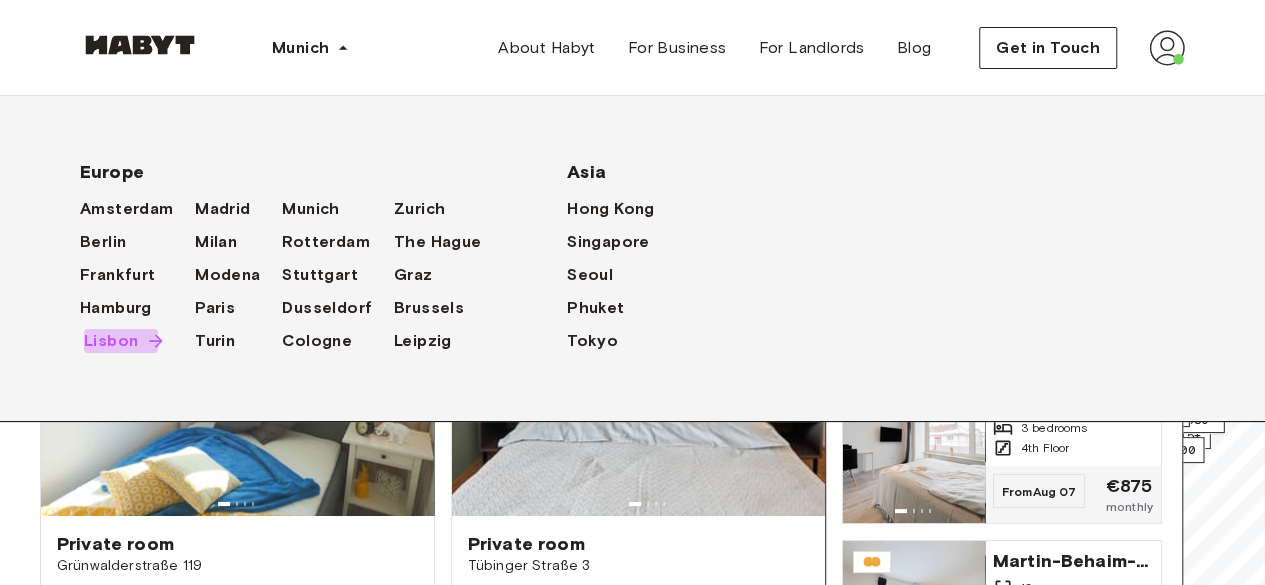 click on "Lisbon" at bounding box center (111, 341) 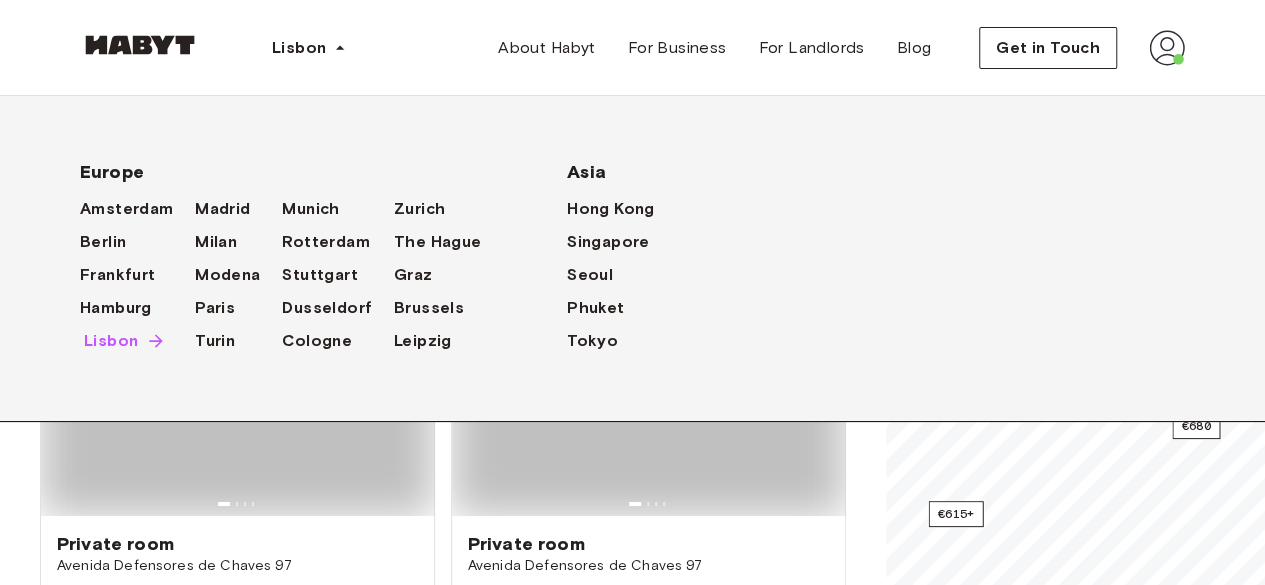 click on "Lisbon" at bounding box center [111, 341] 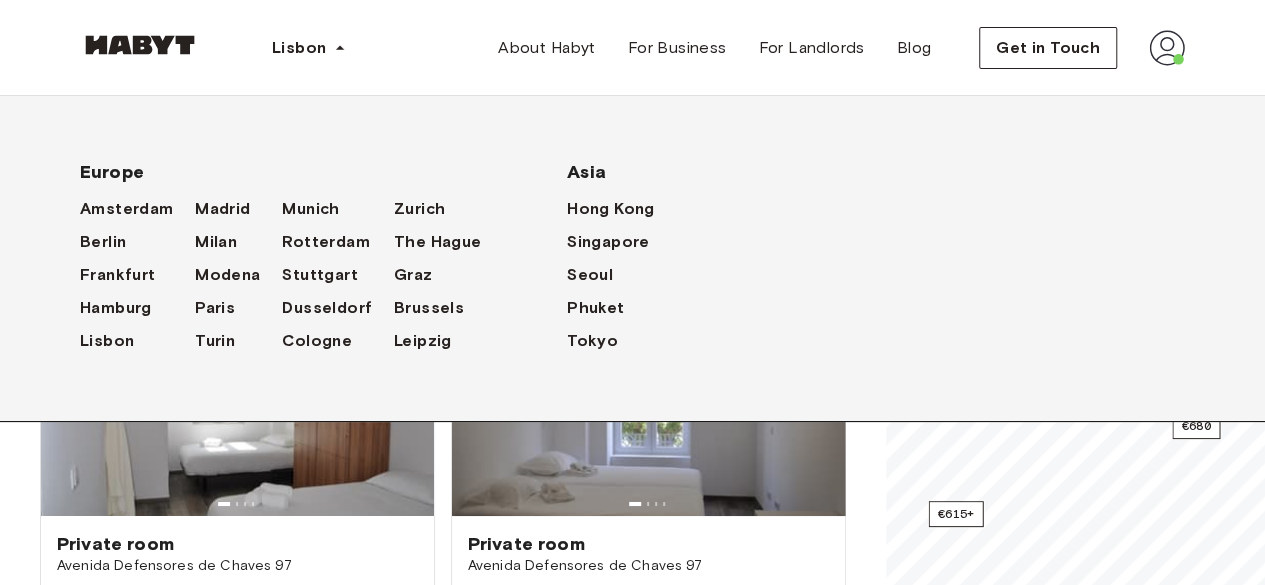 click on "**********" at bounding box center [443, 478] 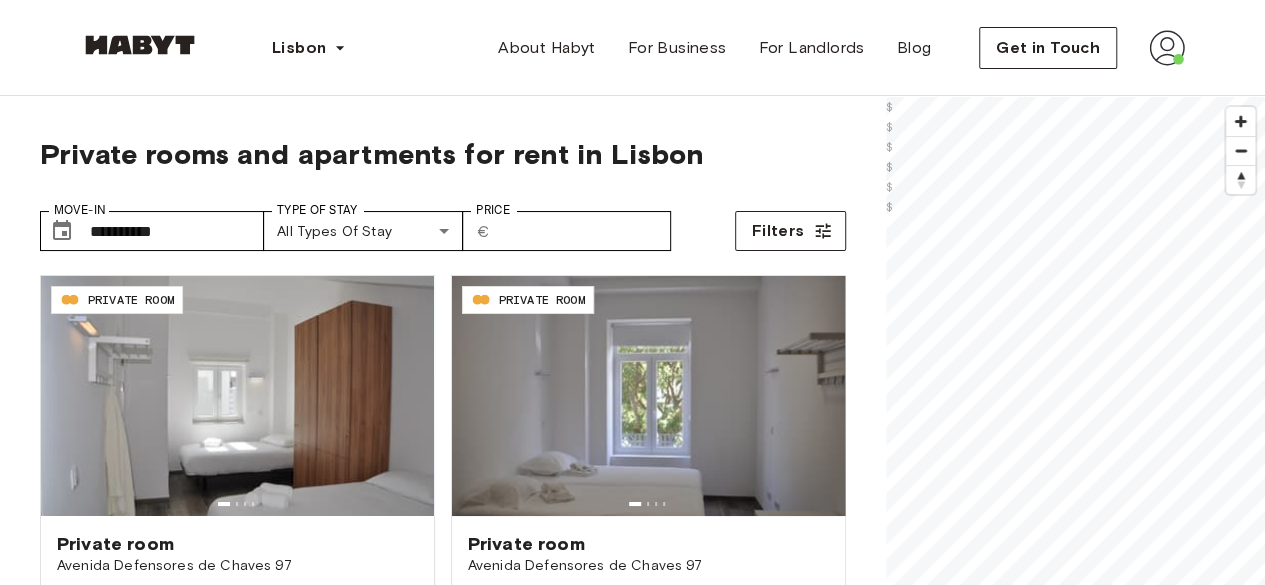 click on "**********" at bounding box center [632, 2403] 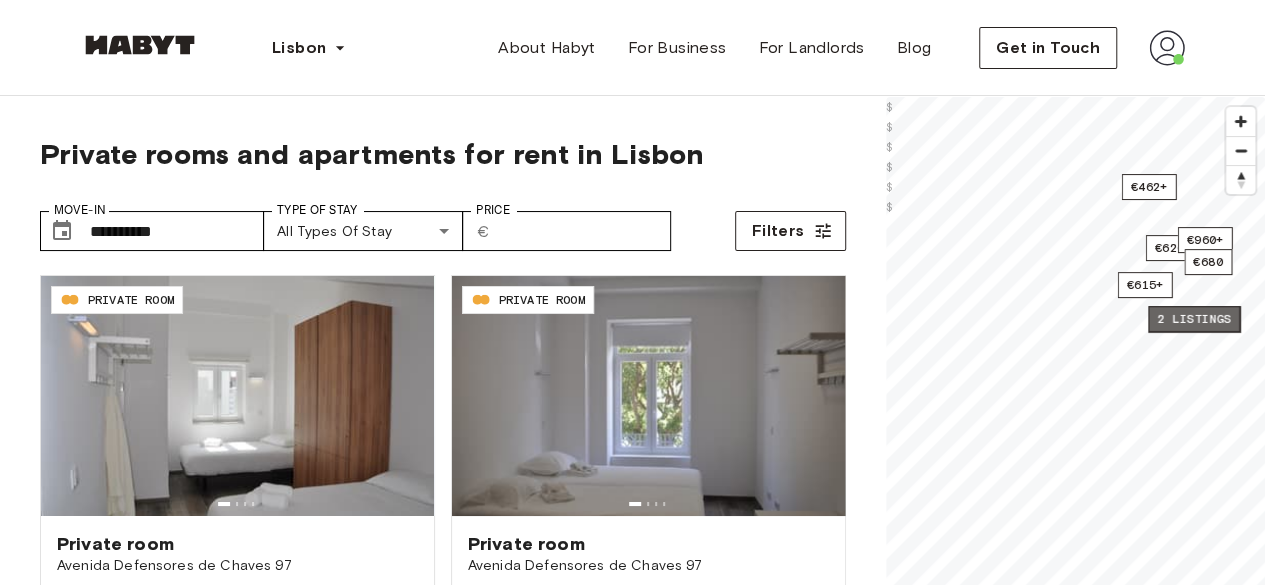 click on "2 listings" at bounding box center (1194, 319) 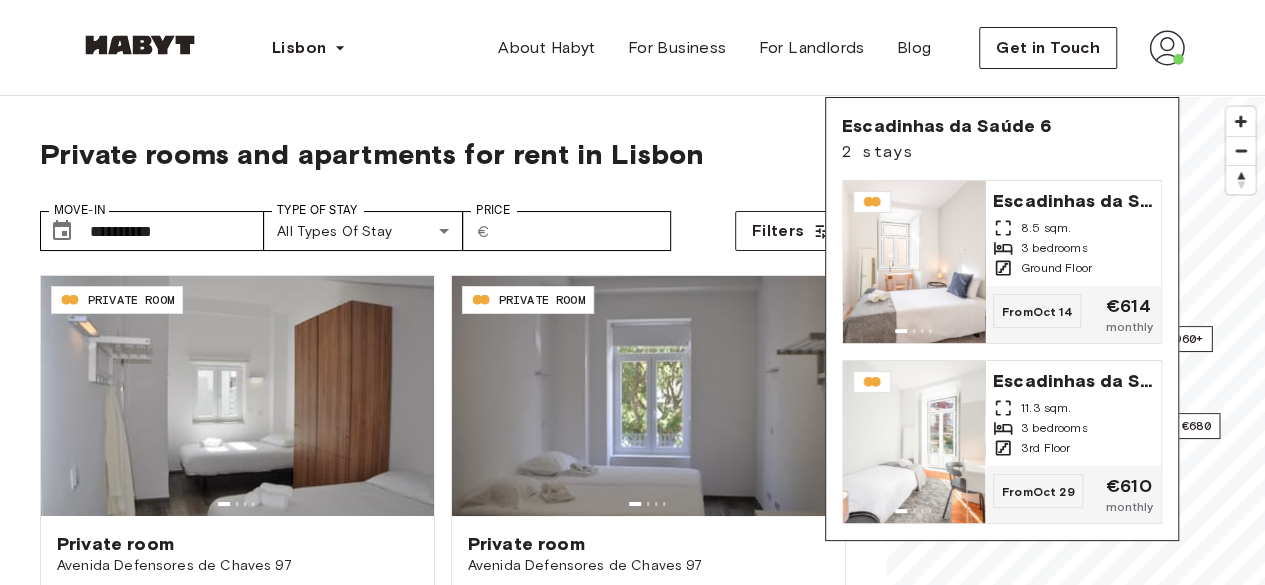 click on "2 stays" at bounding box center (946, 152) 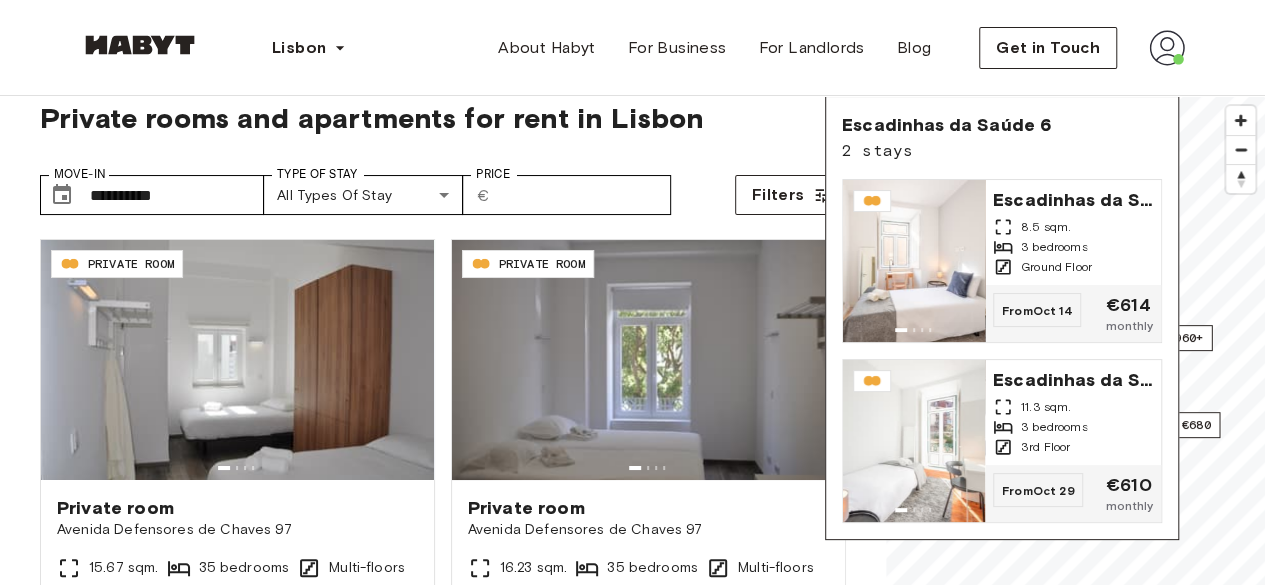 scroll, scrollTop: 40, scrollLeft: 0, axis: vertical 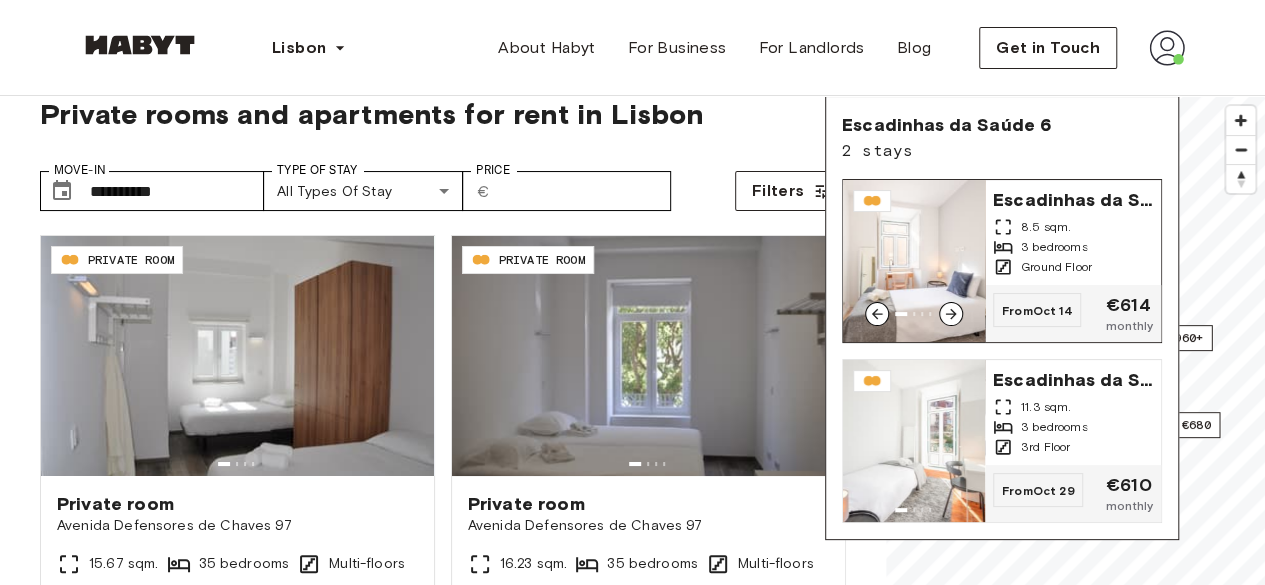 click at bounding box center (914, 261) 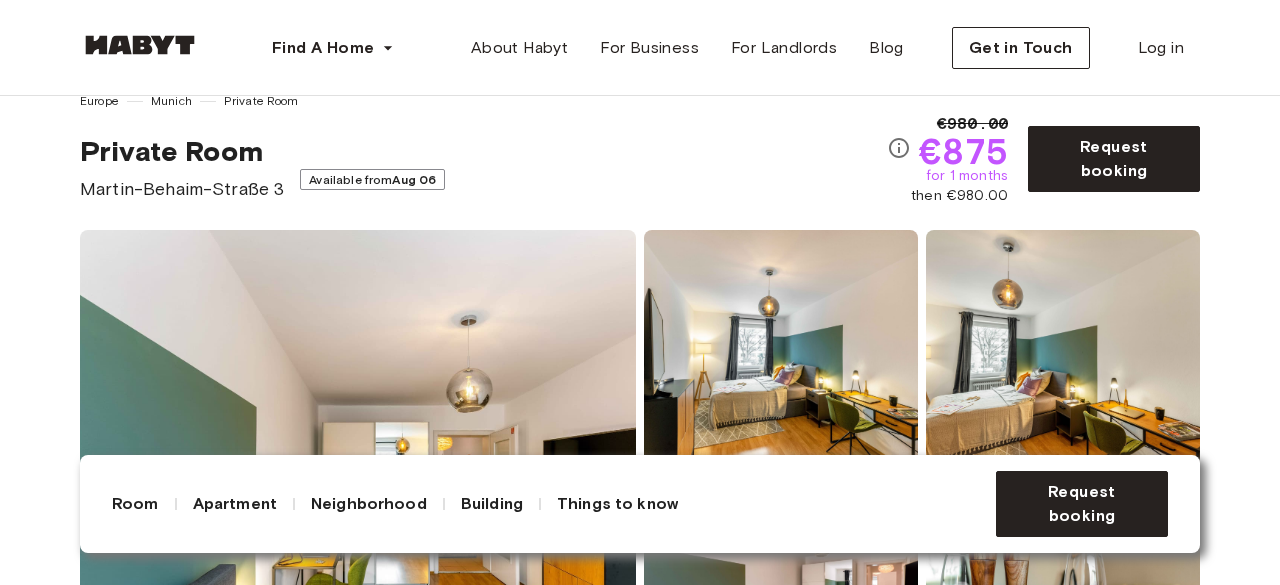 click on "Show all photos" at bounding box center (640, 470) 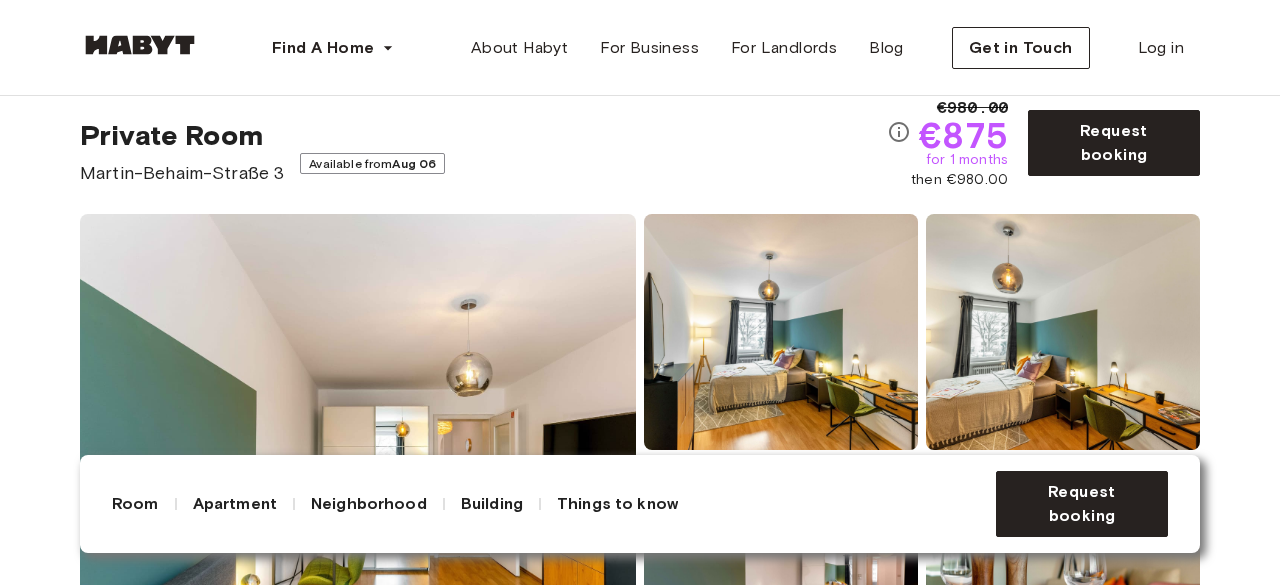 scroll, scrollTop: 0, scrollLeft: 0, axis: both 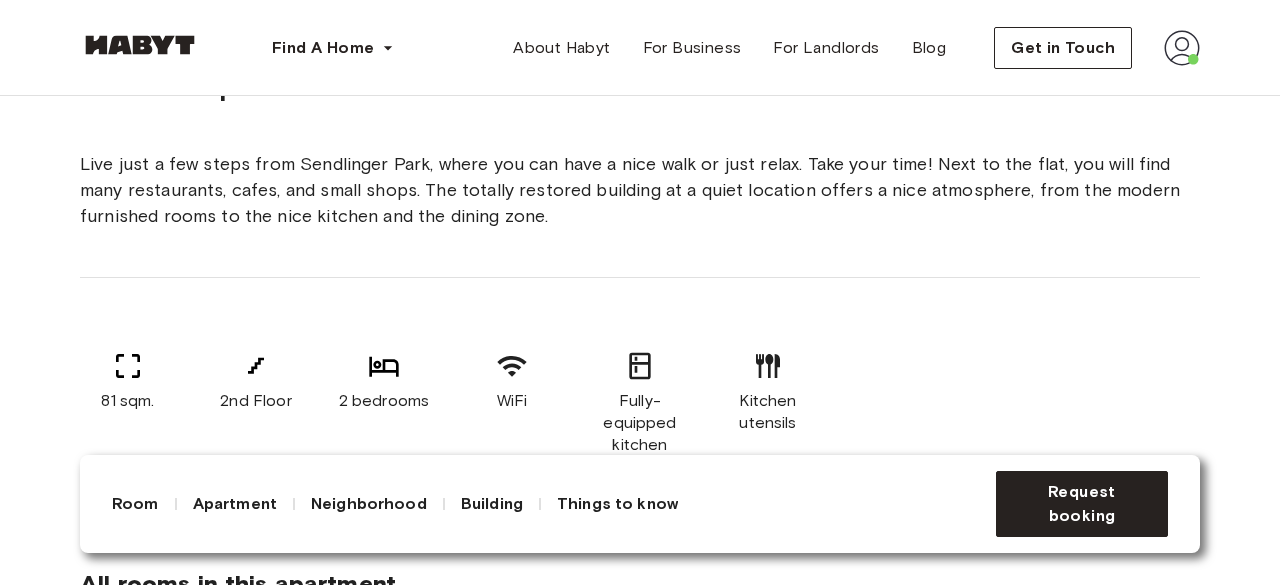 click on "Live just a few steps from Sendlinger Park, where you can have a nice walk or just relax. Take your time! Next to the flat, you will find many restaurants, cafes, and small shops. The totally restored building at a quiet location offers a nice atmosphere, from the modern furnished rooms to the nice kitchen and the dining zone." at bounding box center (640, 190) 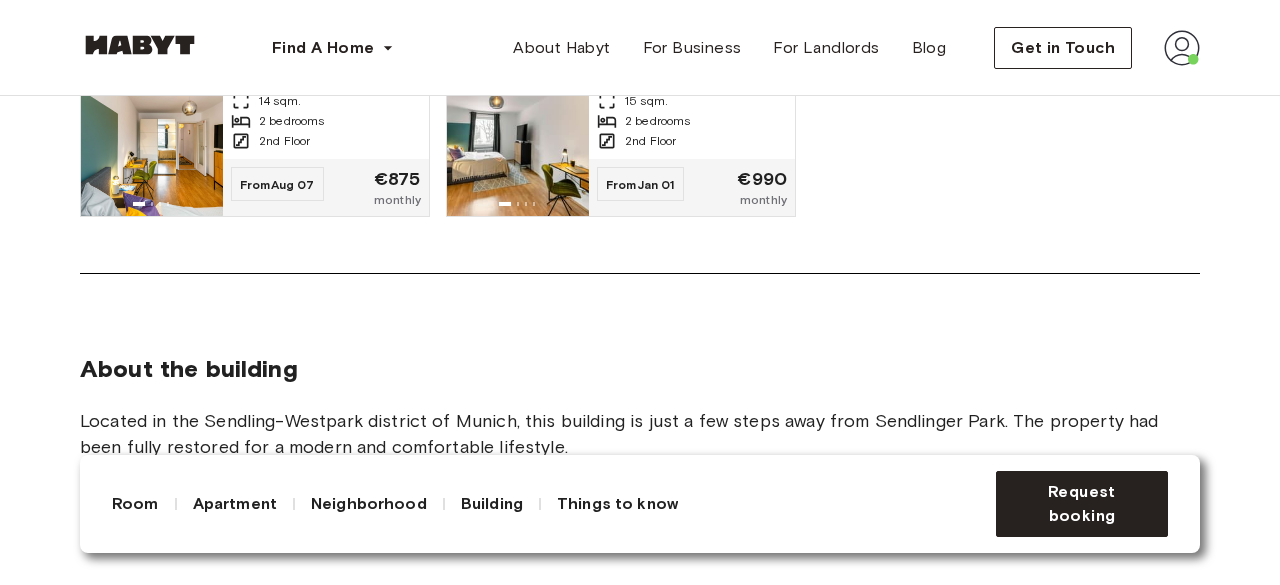 scroll, scrollTop: 1680, scrollLeft: 0, axis: vertical 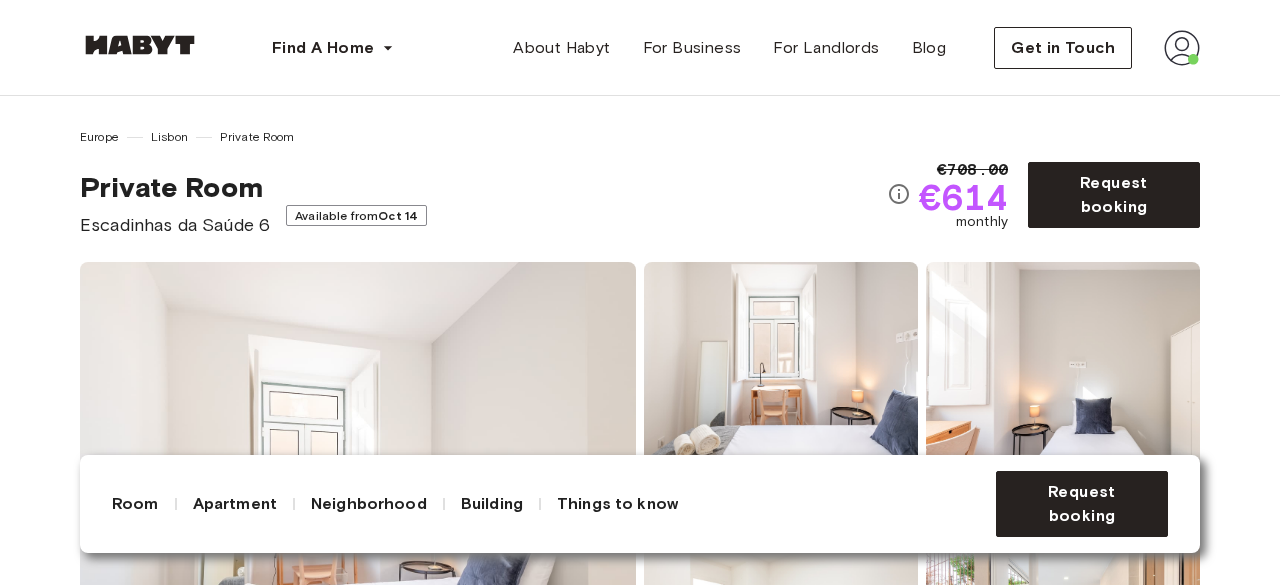 drag, startPoint x: 278, startPoint y: 211, endPoint x: 269, endPoint y: 229, distance: 20.12461 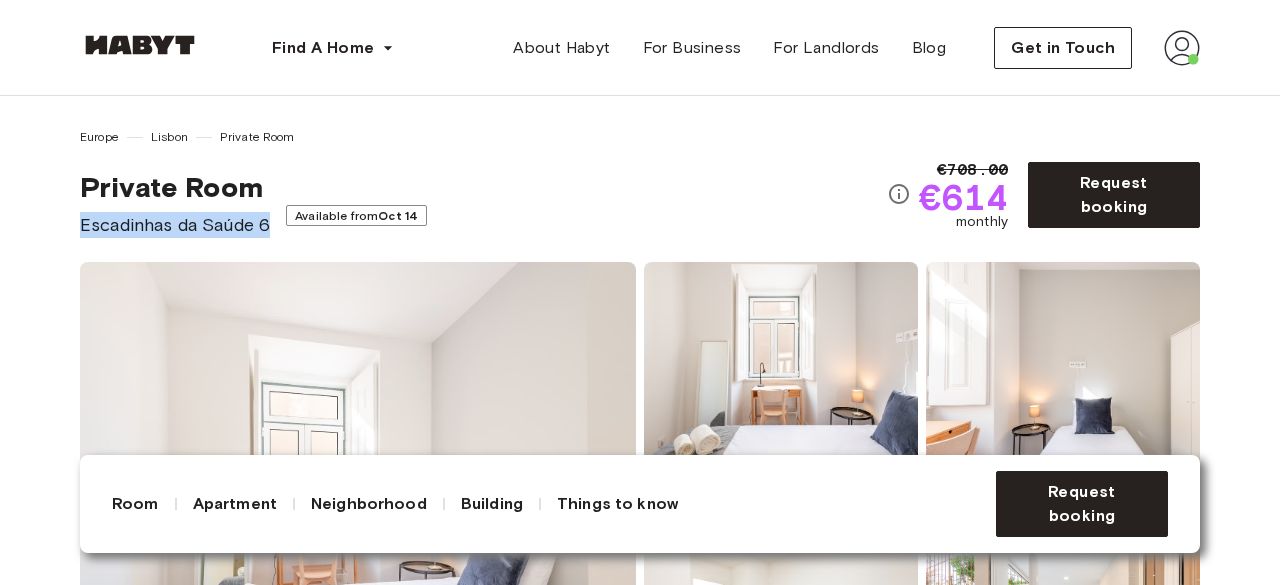 drag, startPoint x: 269, startPoint y: 229, endPoint x: 70, endPoint y: 225, distance: 199.04019 